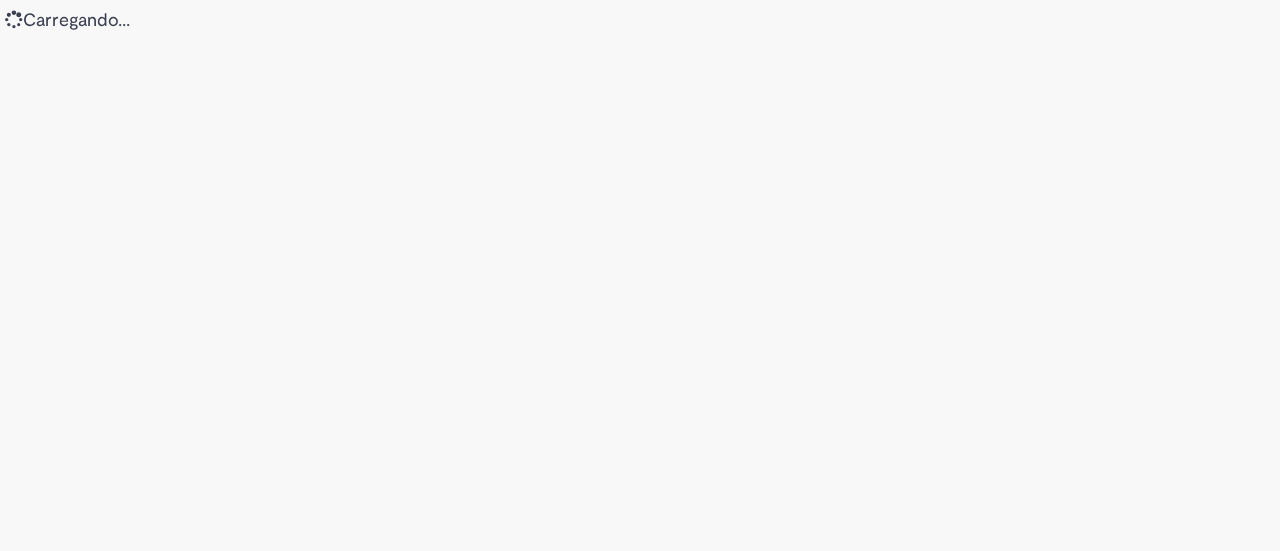 scroll, scrollTop: 0, scrollLeft: 0, axis: both 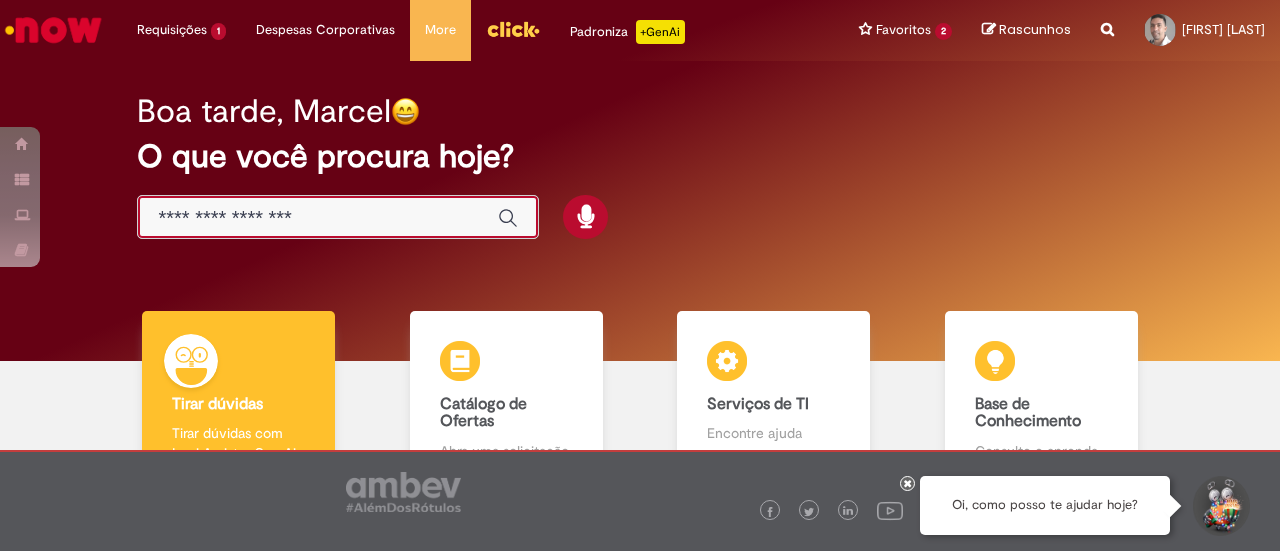 click at bounding box center [318, 218] 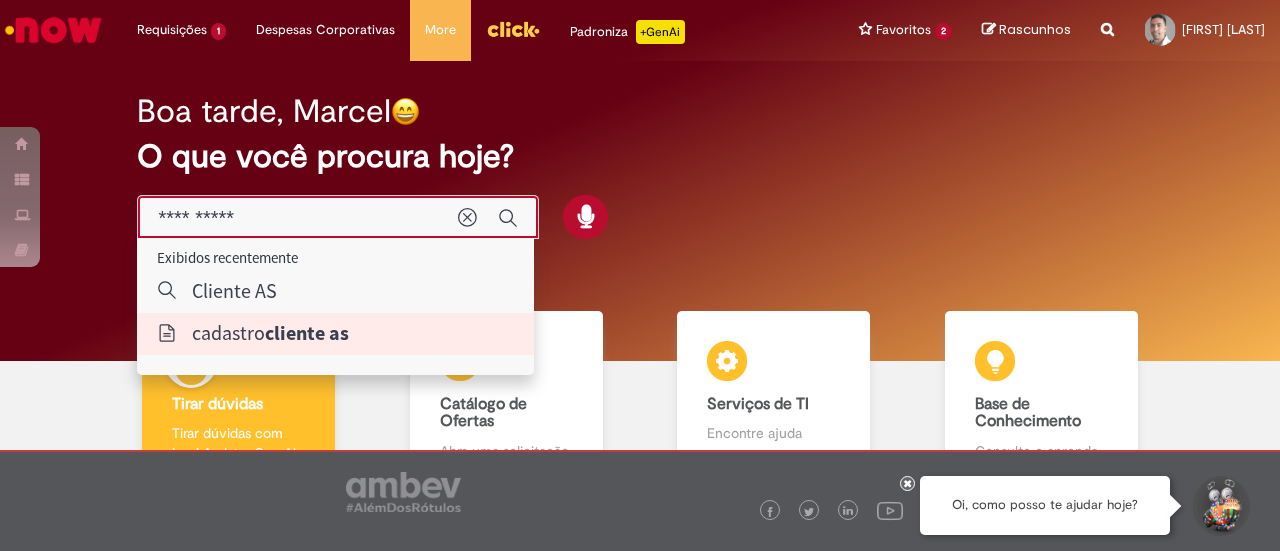 type on "**********" 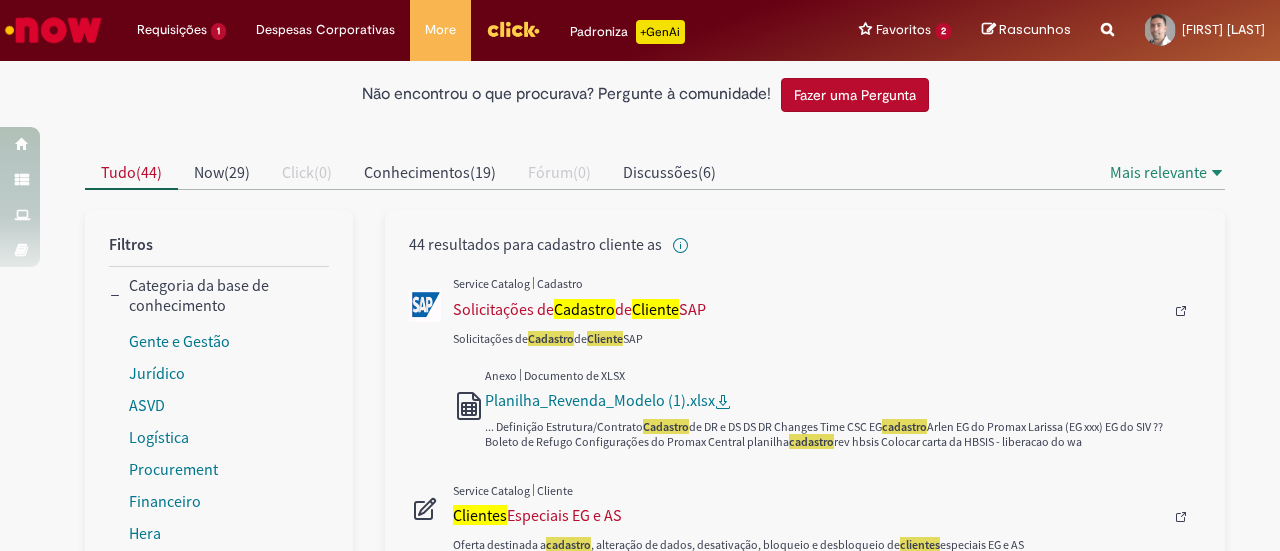 scroll, scrollTop: 113, scrollLeft: 0, axis: vertical 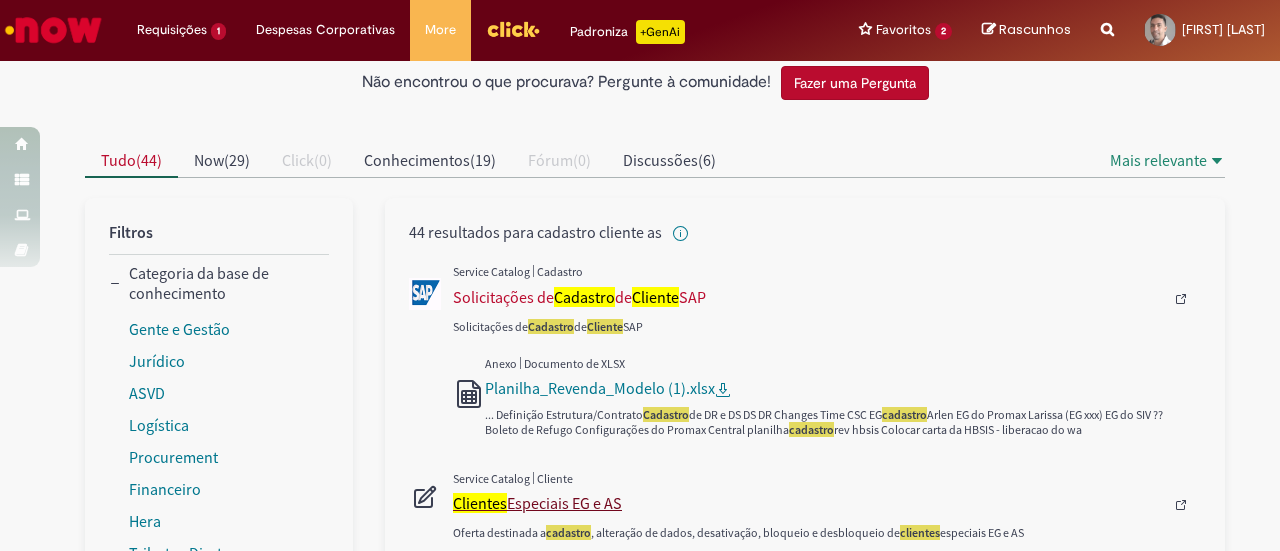 click on "Clientes  Especiais EG e AS" at bounding box center [808, 503] 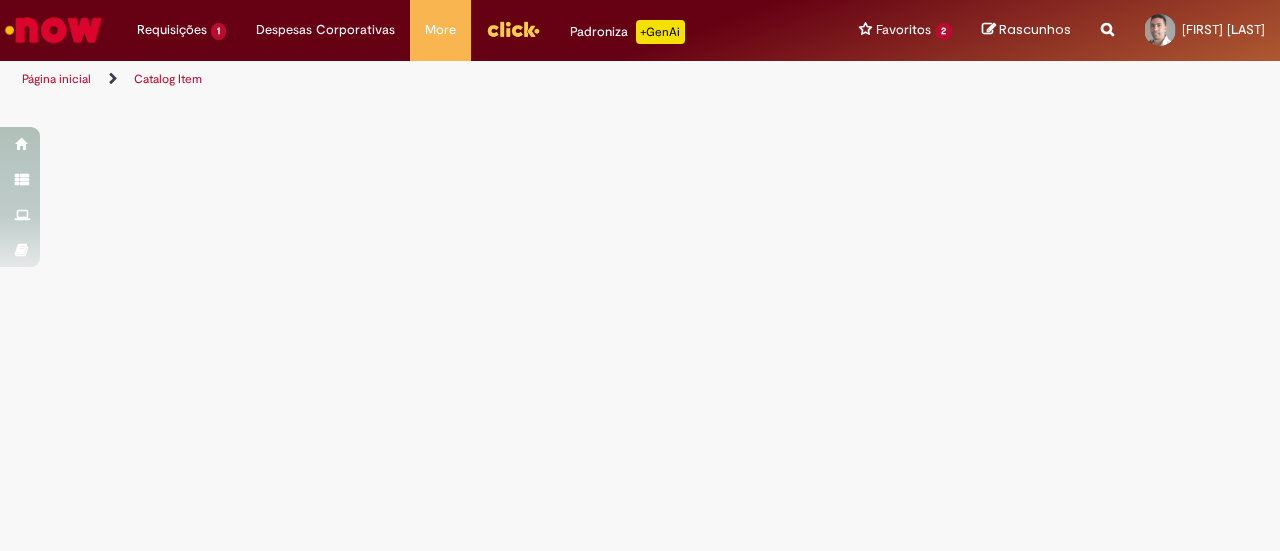 scroll, scrollTop: 0, scrollLeft: 0, axis: both 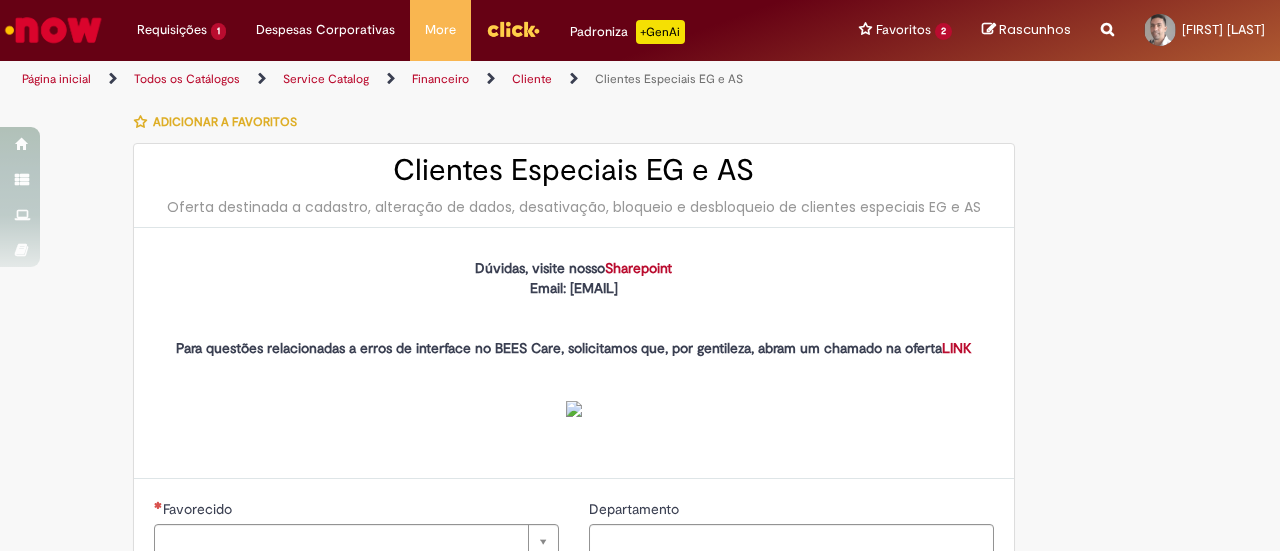 type on "********" 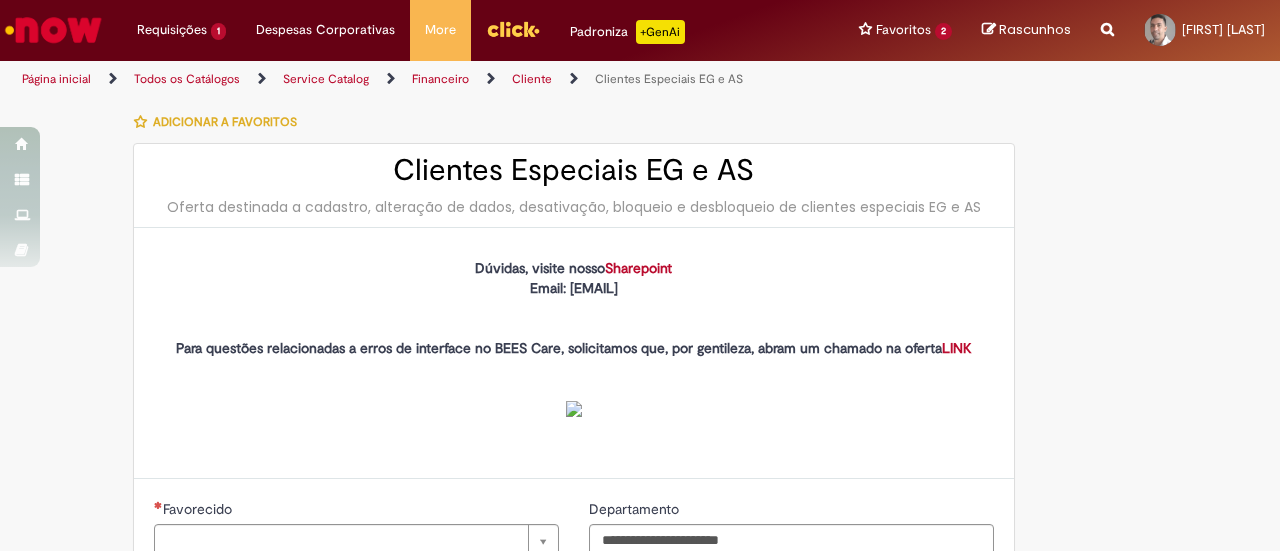 type 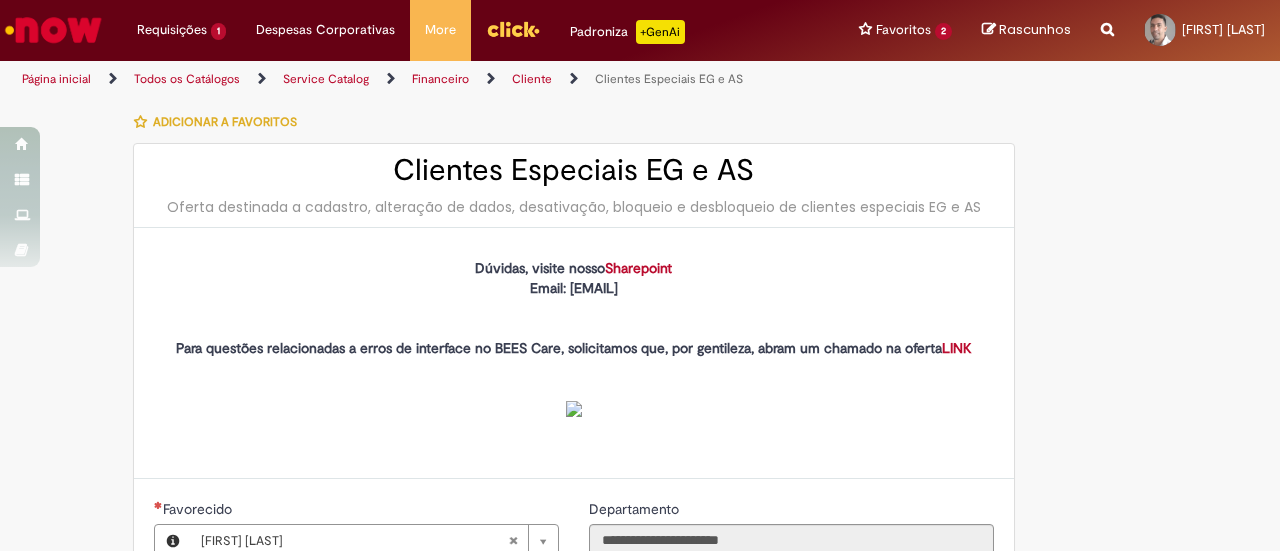 type on "**********" 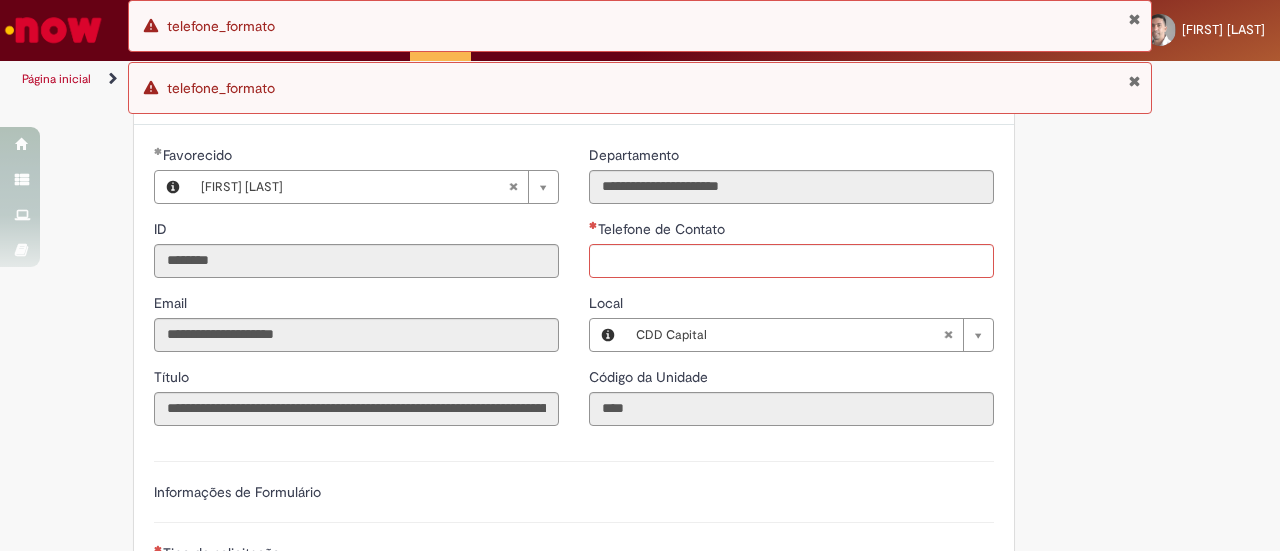 scroll, scrollTop: 360, scrollLeft: 0, axis: vertical 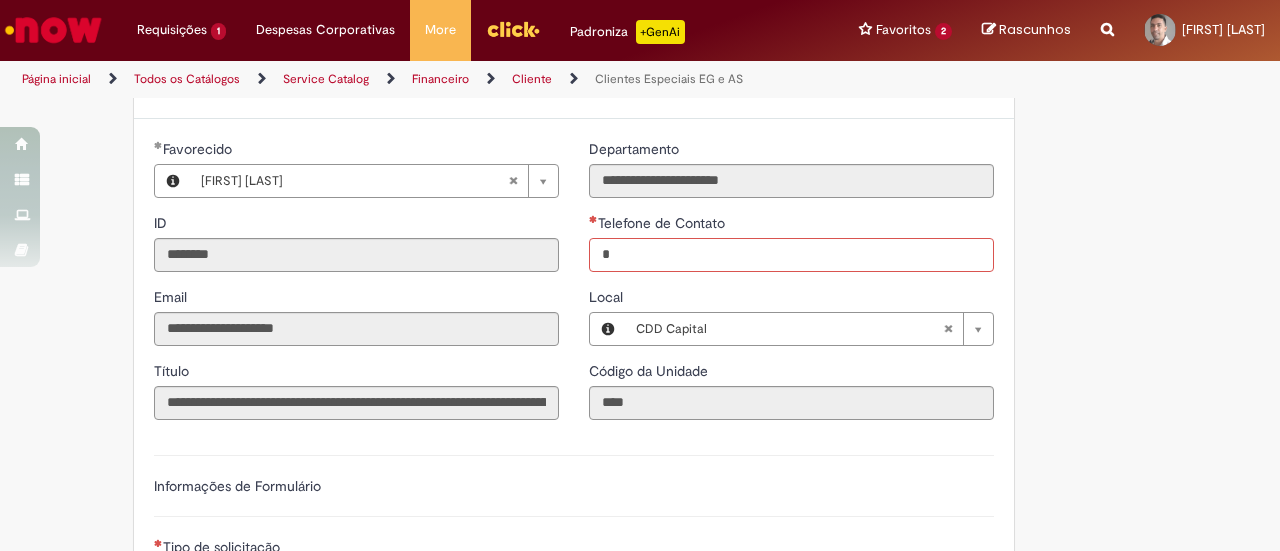 click on "*" at bounding box center (791, 255) 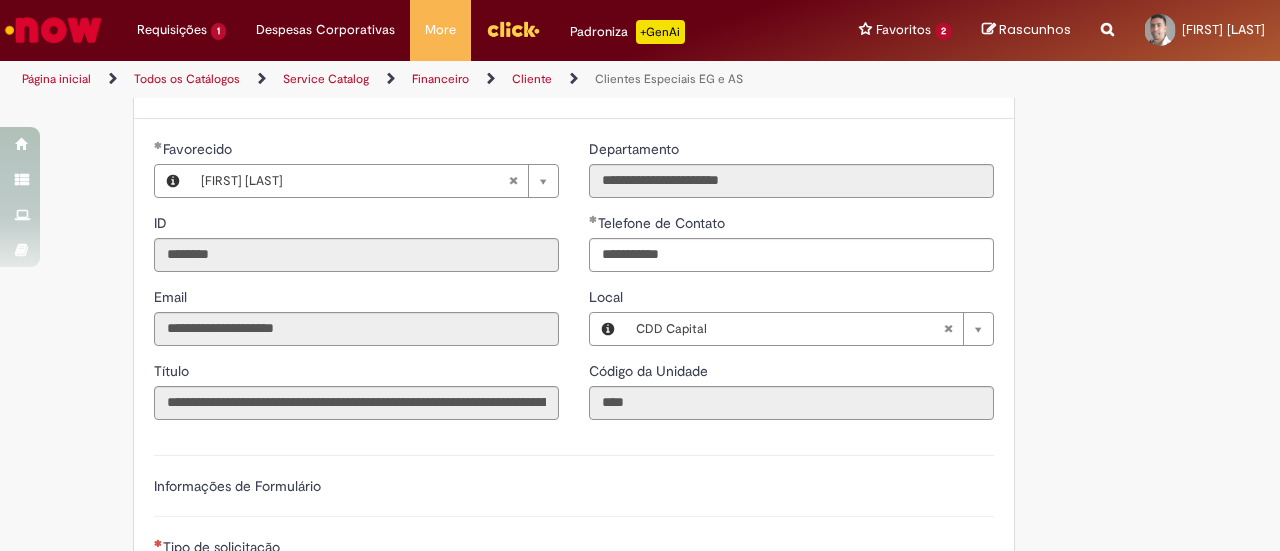 type on "**********" 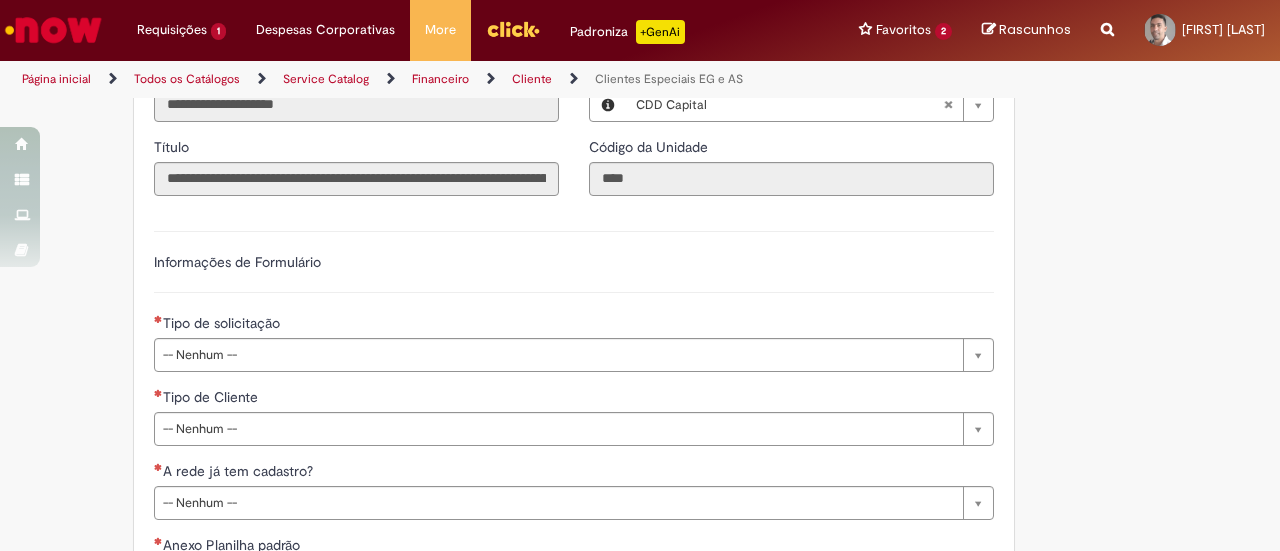 scroll, scrollTop: 604, scrollLeft: 0, axis: vertical 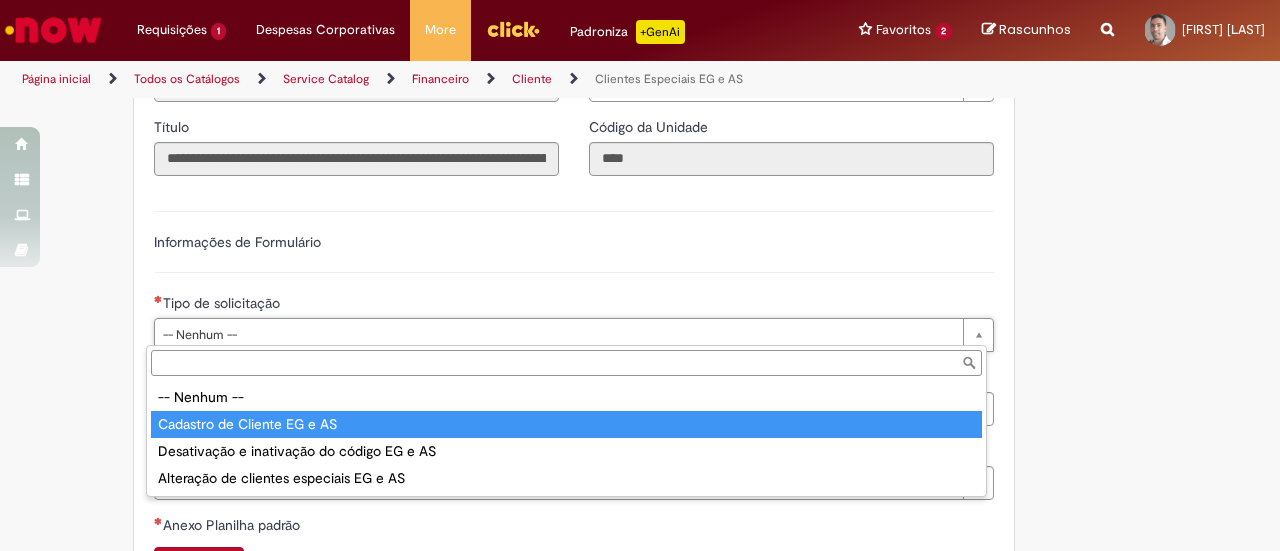 type on "**********" 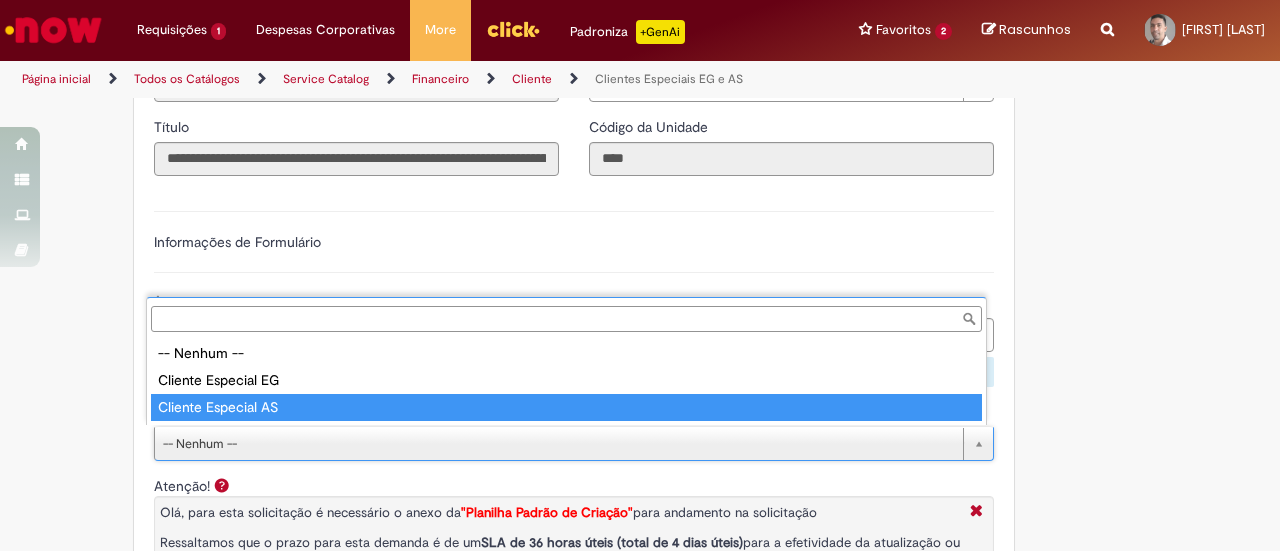 type on "**********" 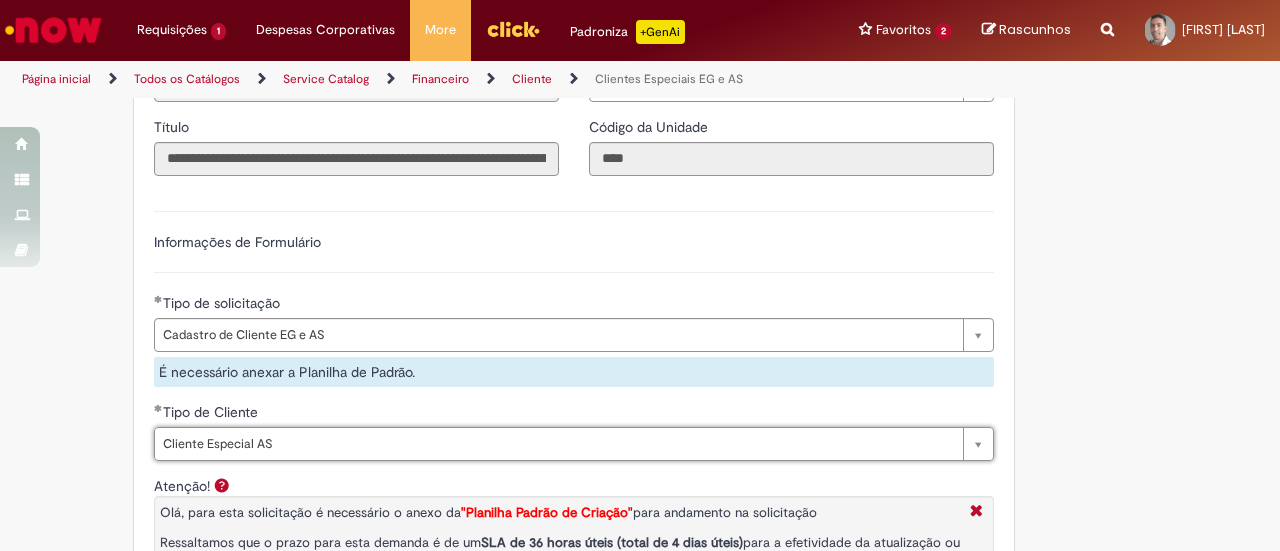 type 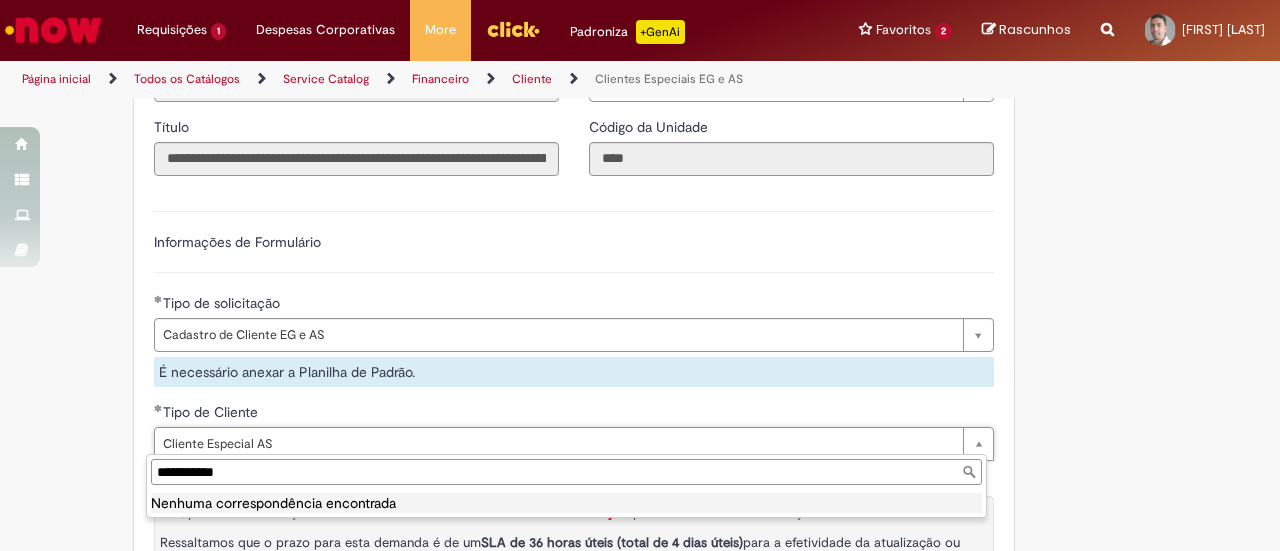 type on "**********" 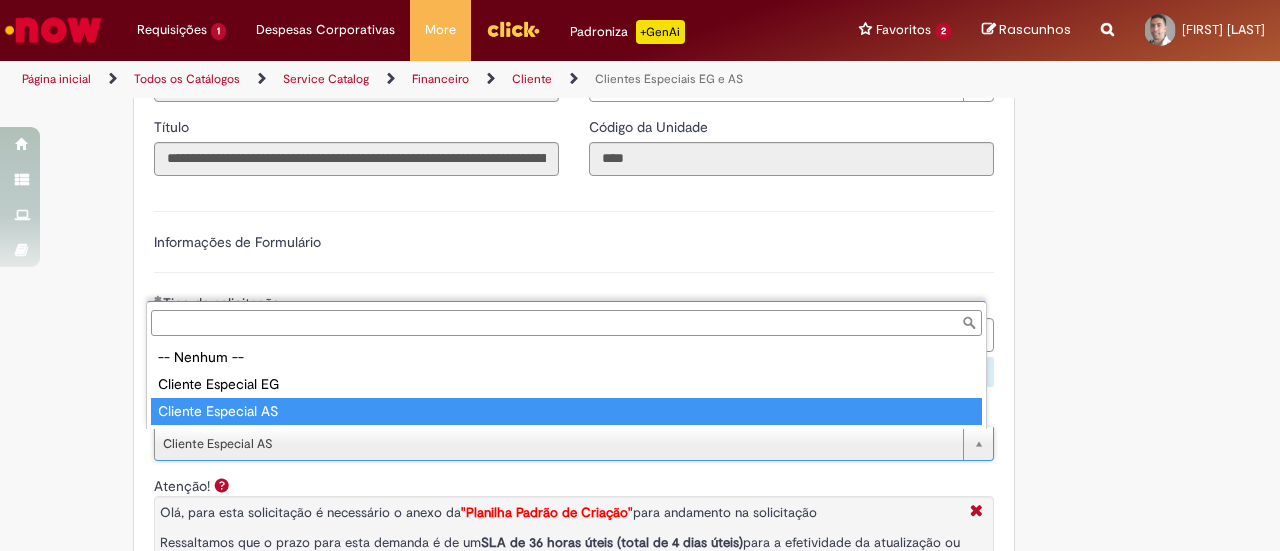 scroll, scrollTop: 0, scrollLeft: 0, axis: both 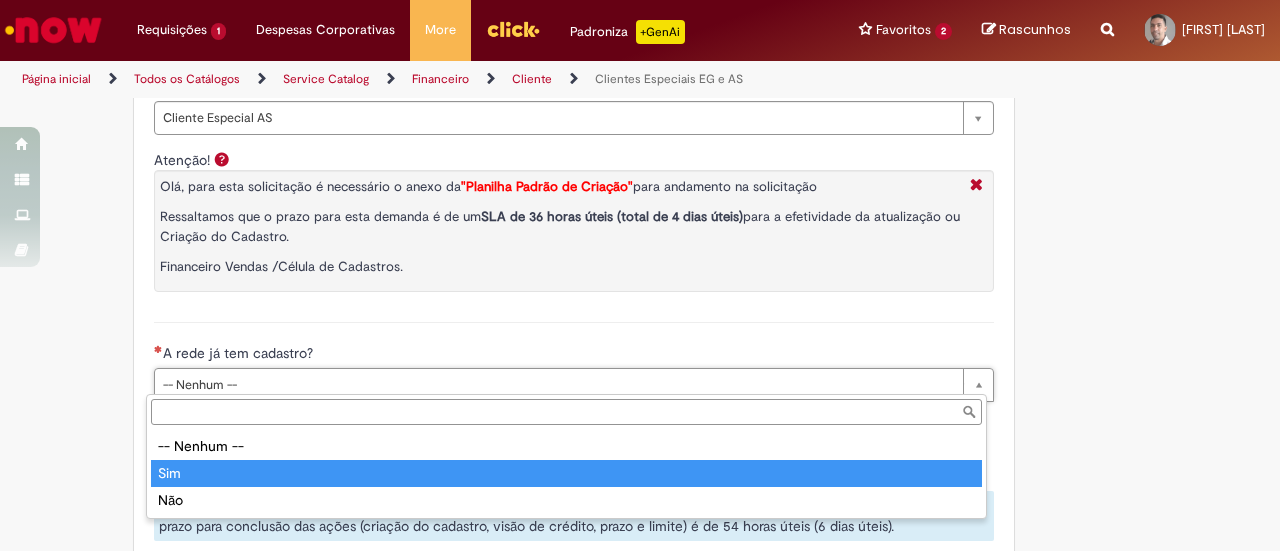 type on "***" 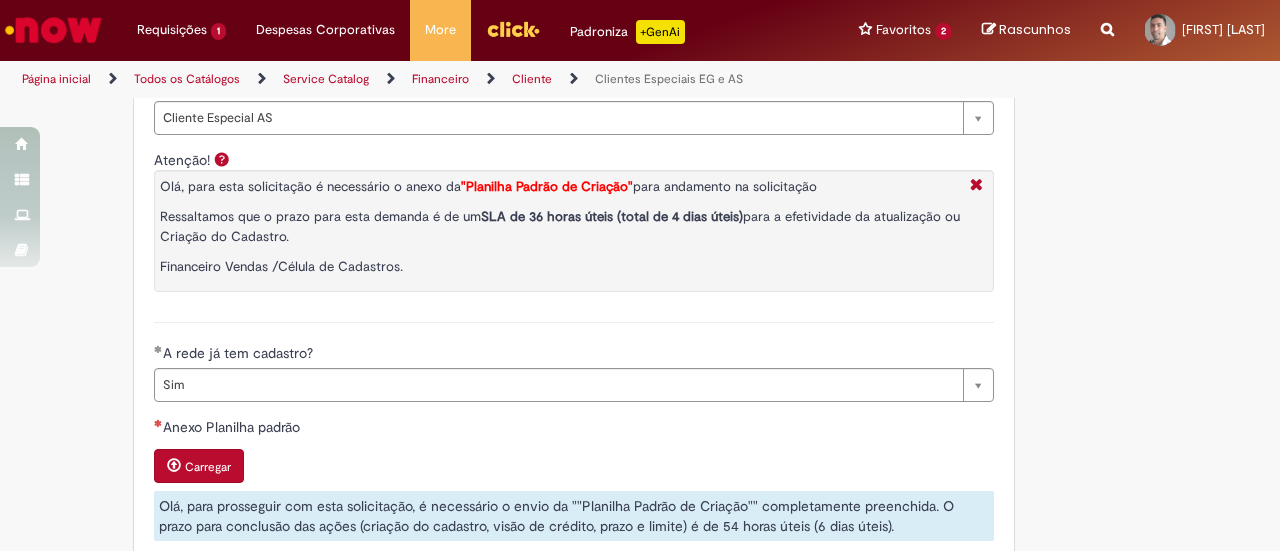 click on "**********" at bounding box center (574, 285) 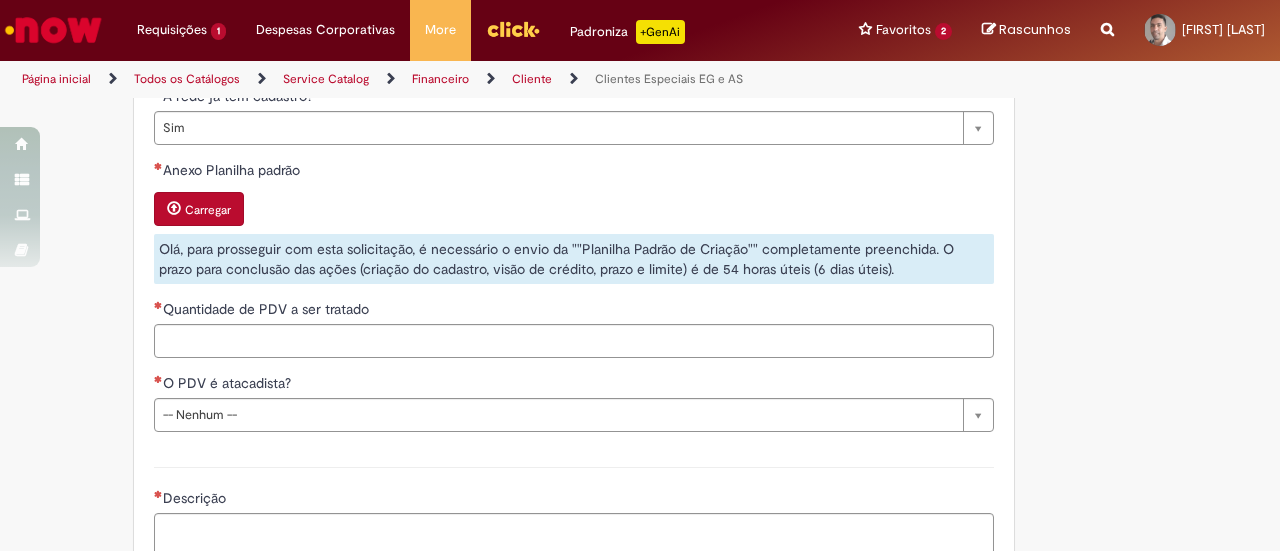 scroll, scrollTop: 1184, scrollLeft: 0, axis: vertical 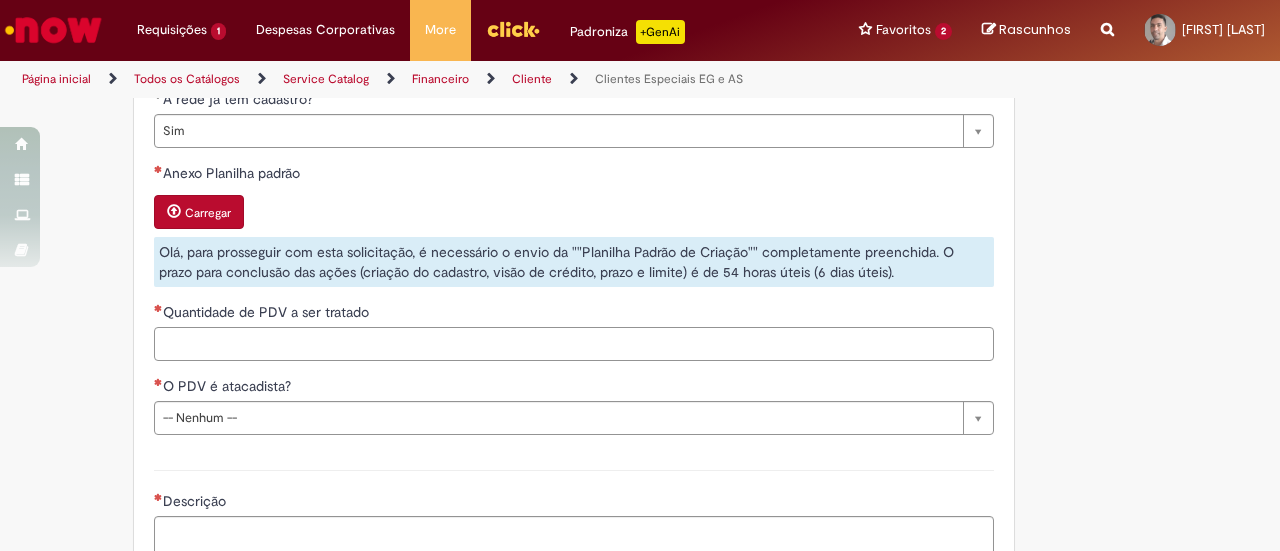 click on "Quantidade de PDV a ser tratado" at bounding box center (574, 344) 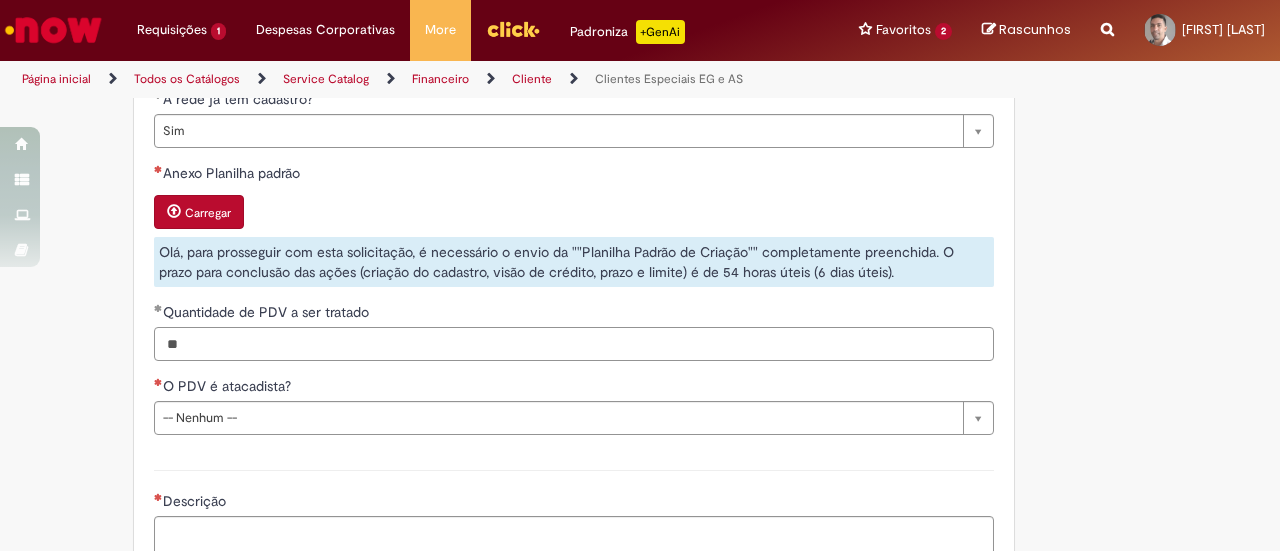 type on "**" 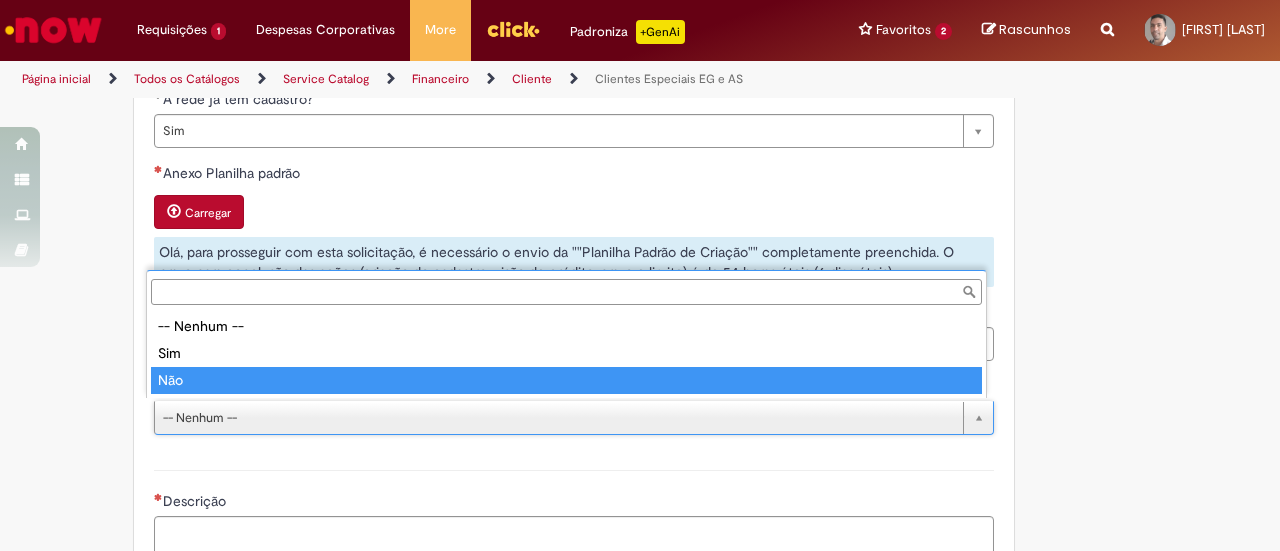 type on "***" 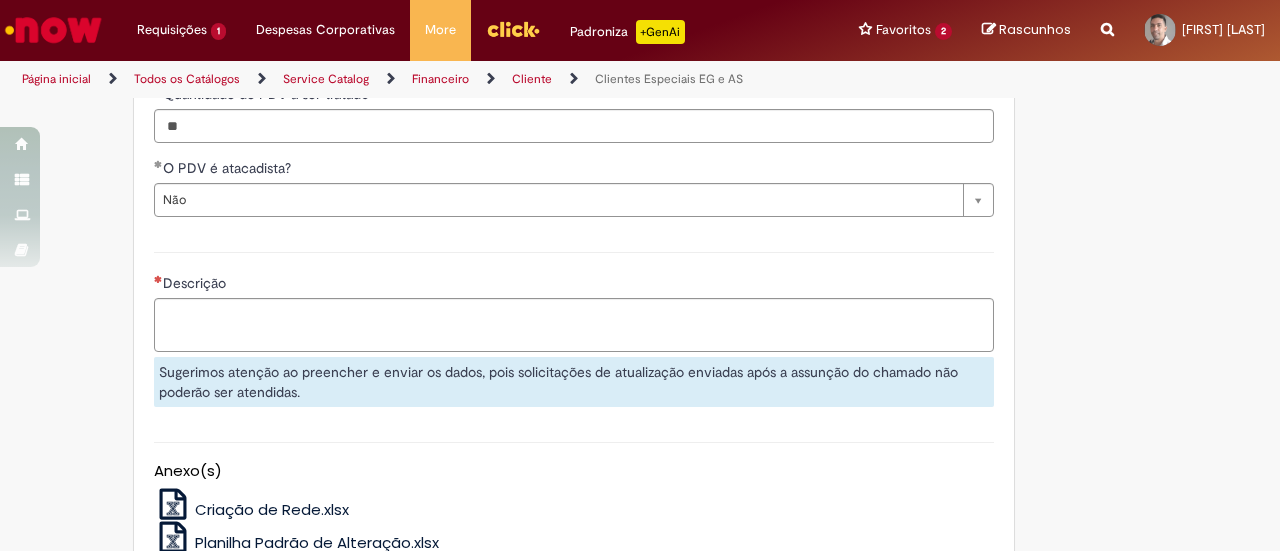 scroll, scrollTop: 1362, scrollLeft: 0, axis: vertical 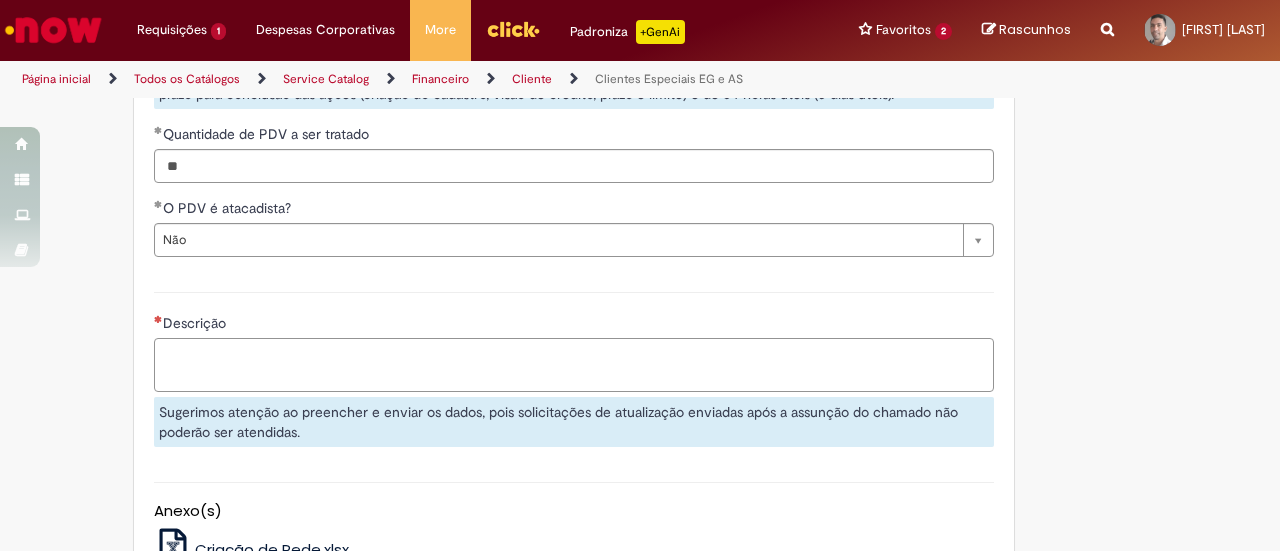 click on "Descrição" at bounding box center (574, 364) 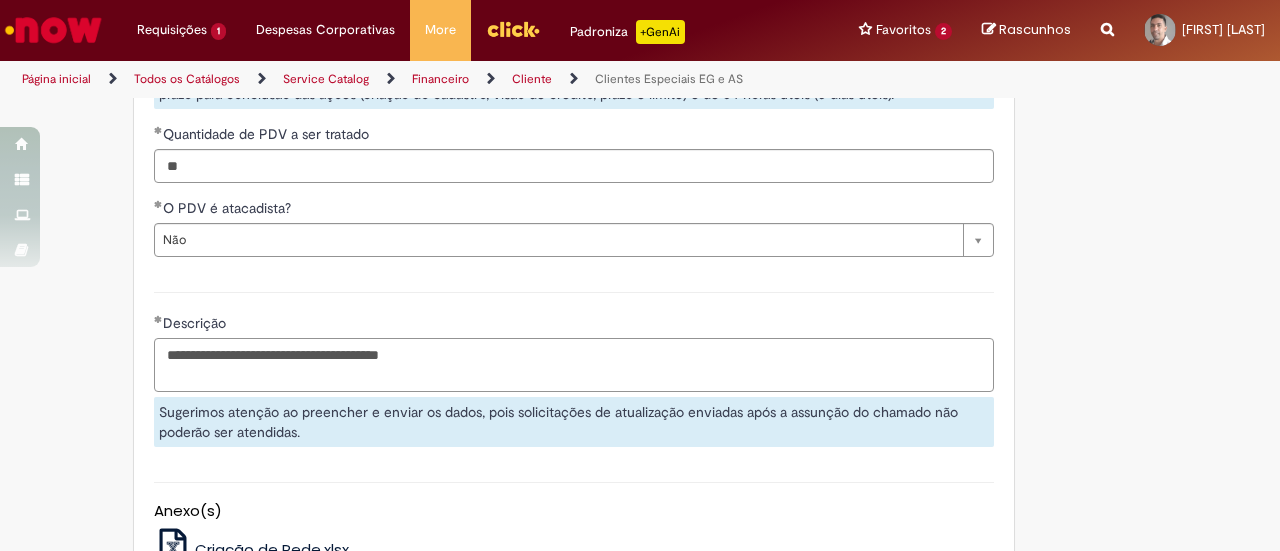 click on "**********" at bounding box center [574, 364] 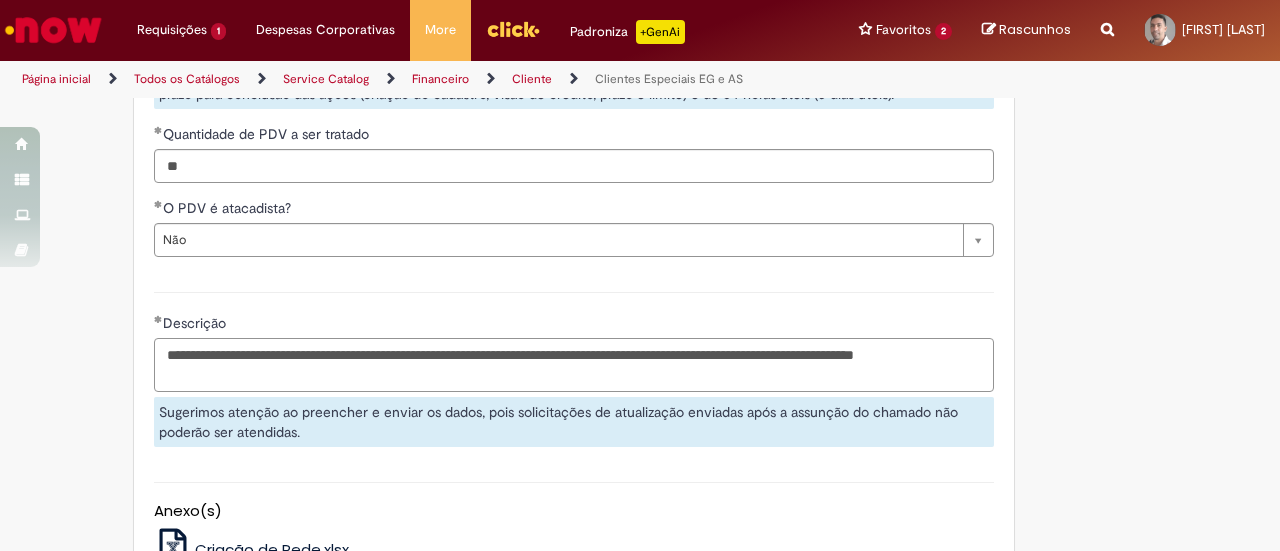 type on "**********" 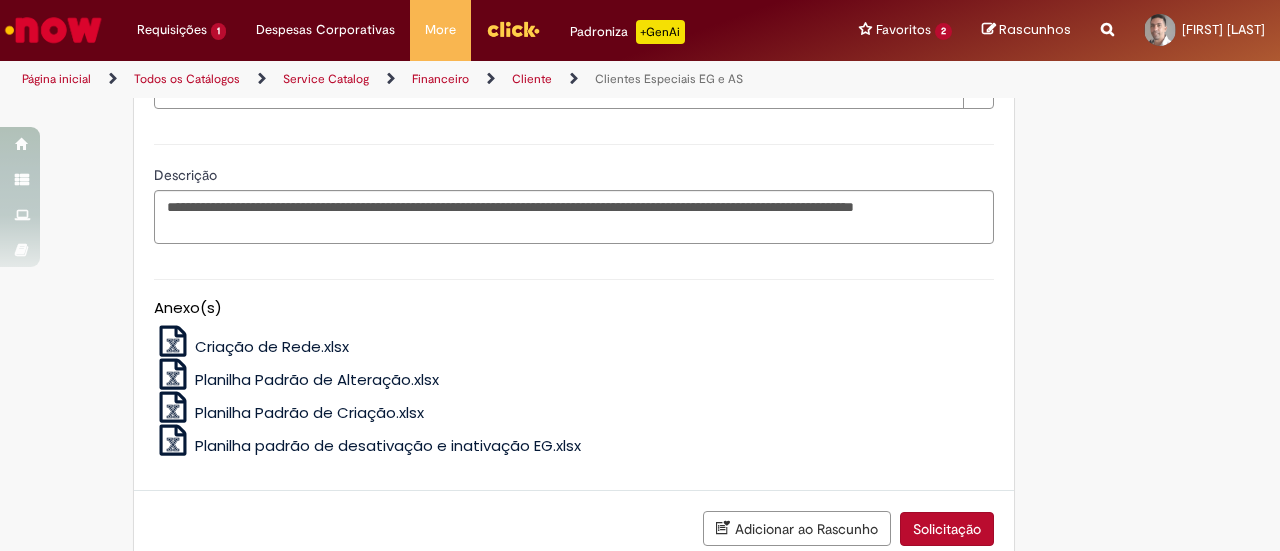 scroll, scrollTop: 1542, scrollLeft: 0, axis: vertical 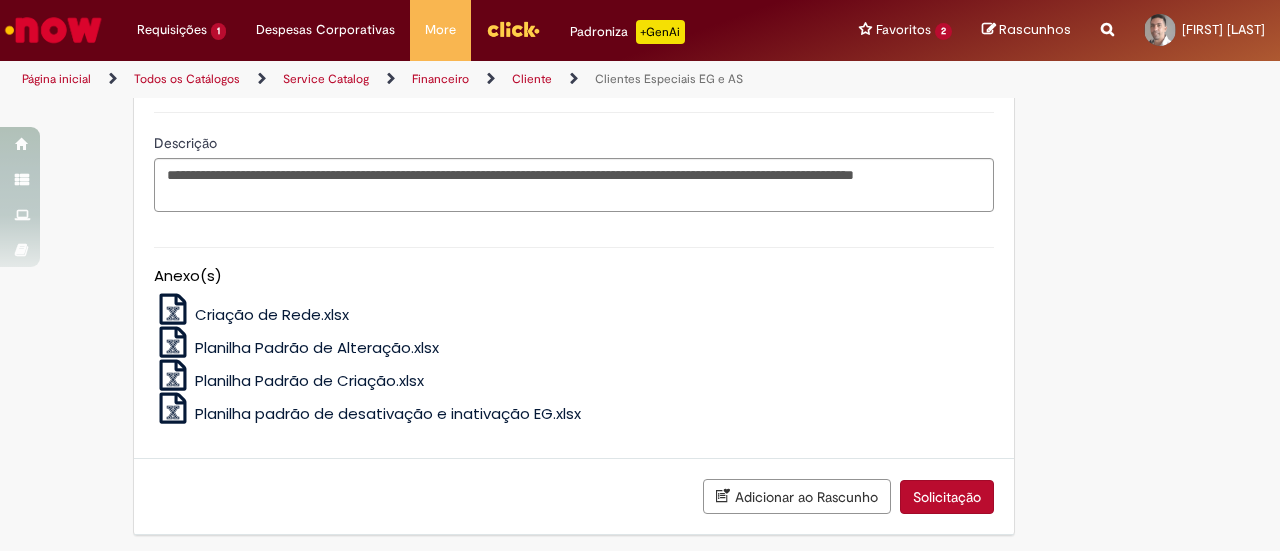 click on "Adicionar ao Rascunho" at bounding box center [797, 496] 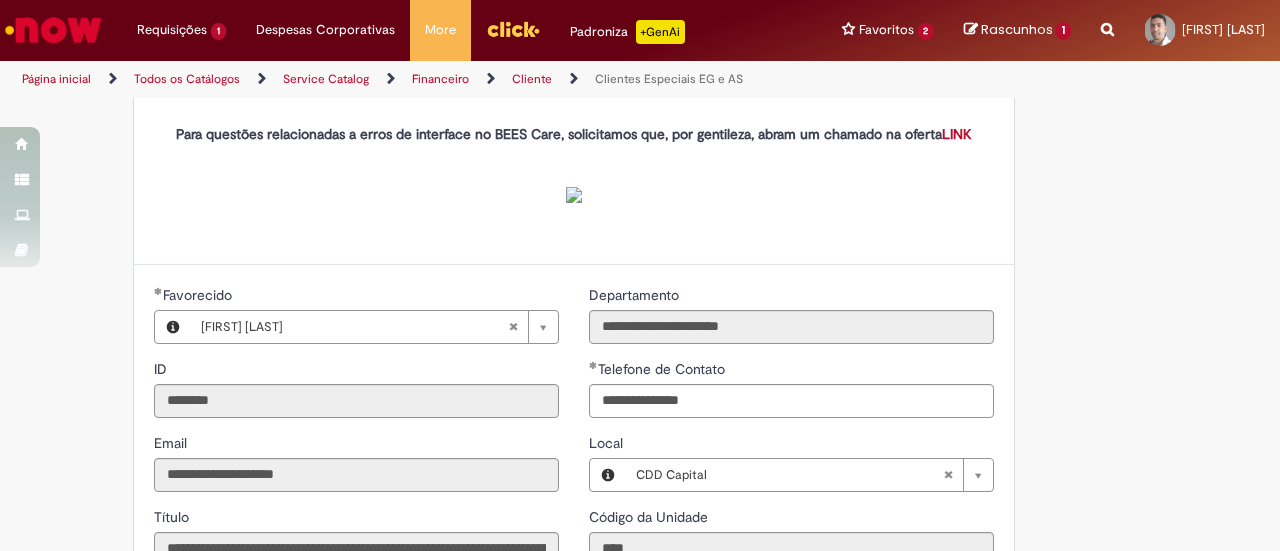 scroll, scrollTop: 0, scrollLeft: 0, axis: both 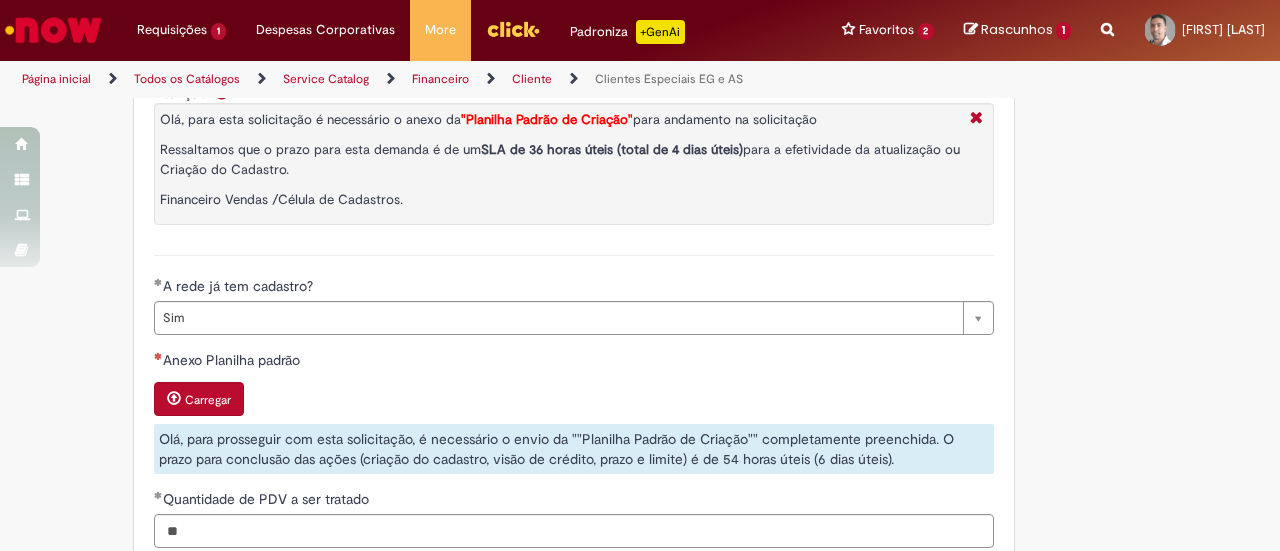 click on "Carregar" at bounding box center [208, 400] 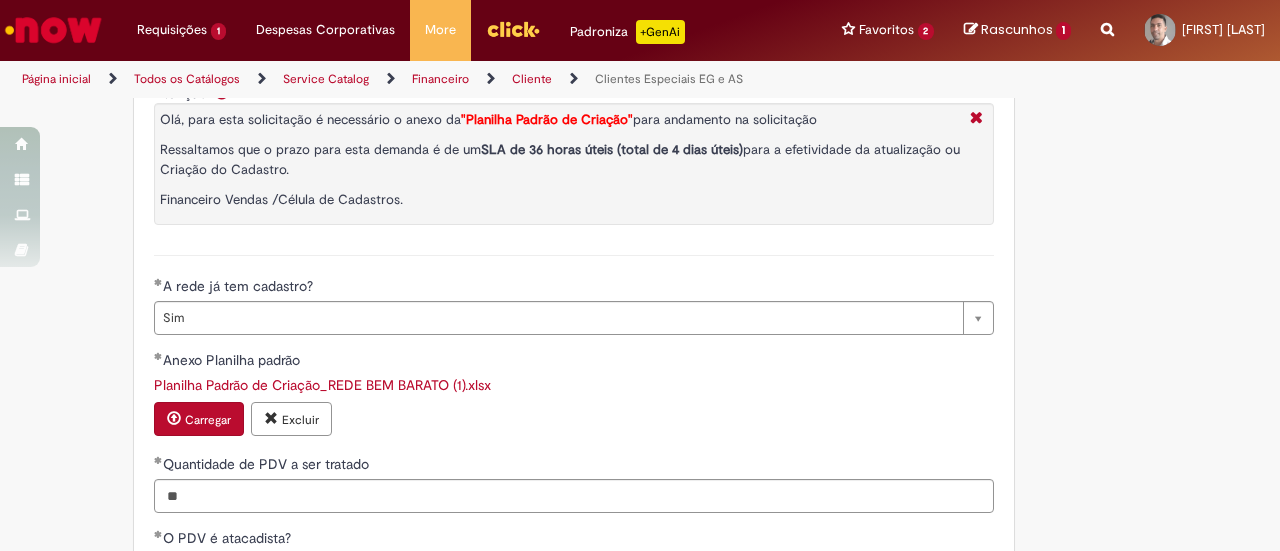 scroll, scrollTop: 1060, scrollLeft: 0, axis: vertical 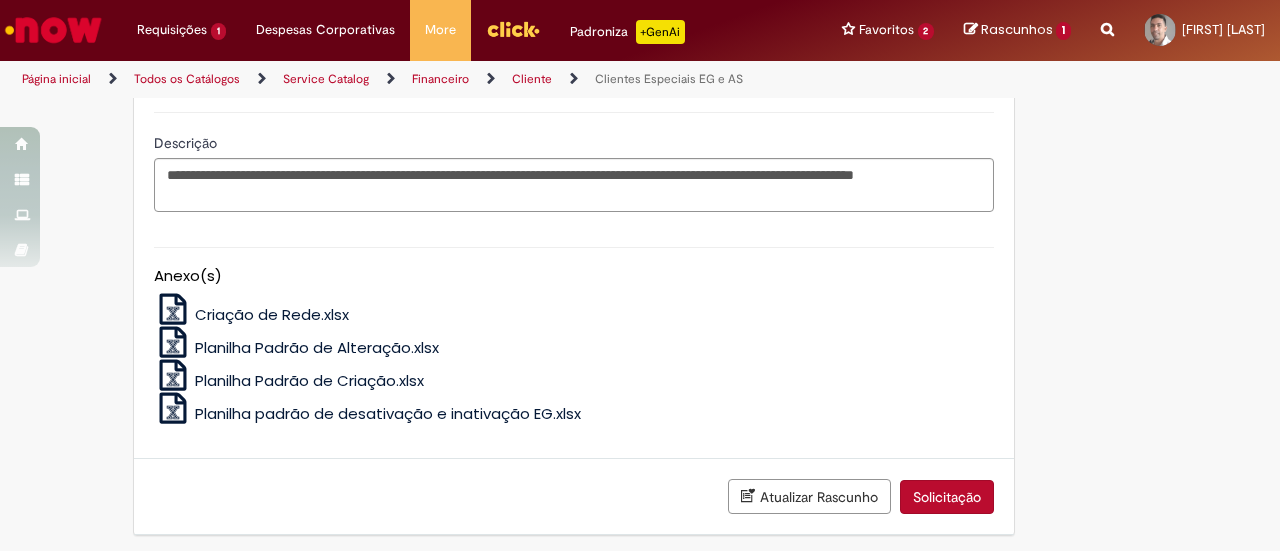 click on "Solicitação" at bounding box center [947, 497] 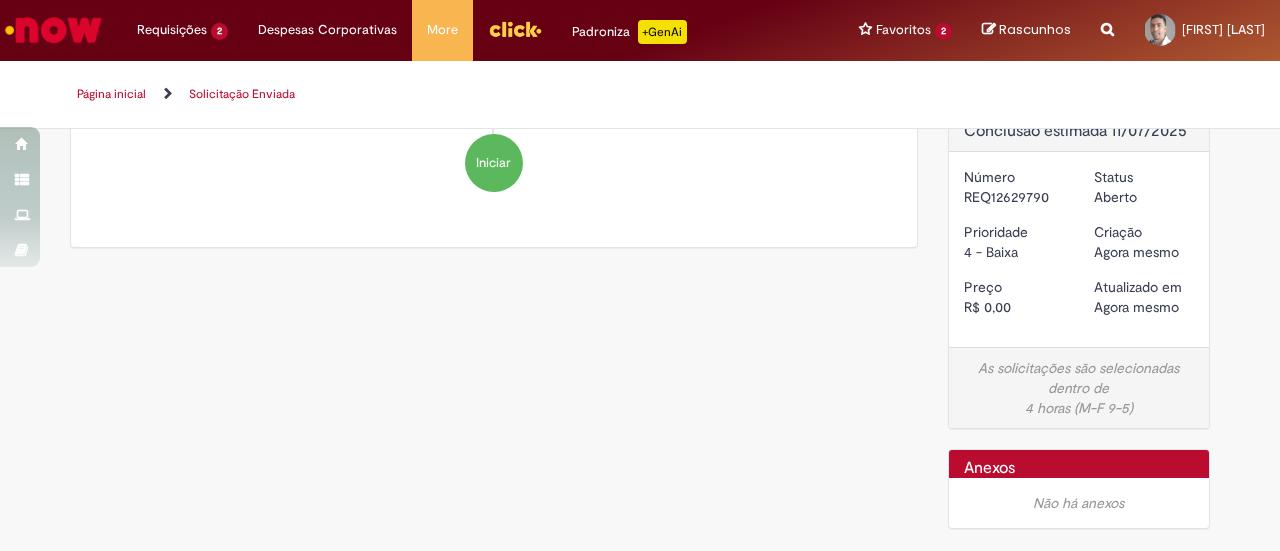 scroll, scrollTop: 0, scrollLeft: 0, axis: both 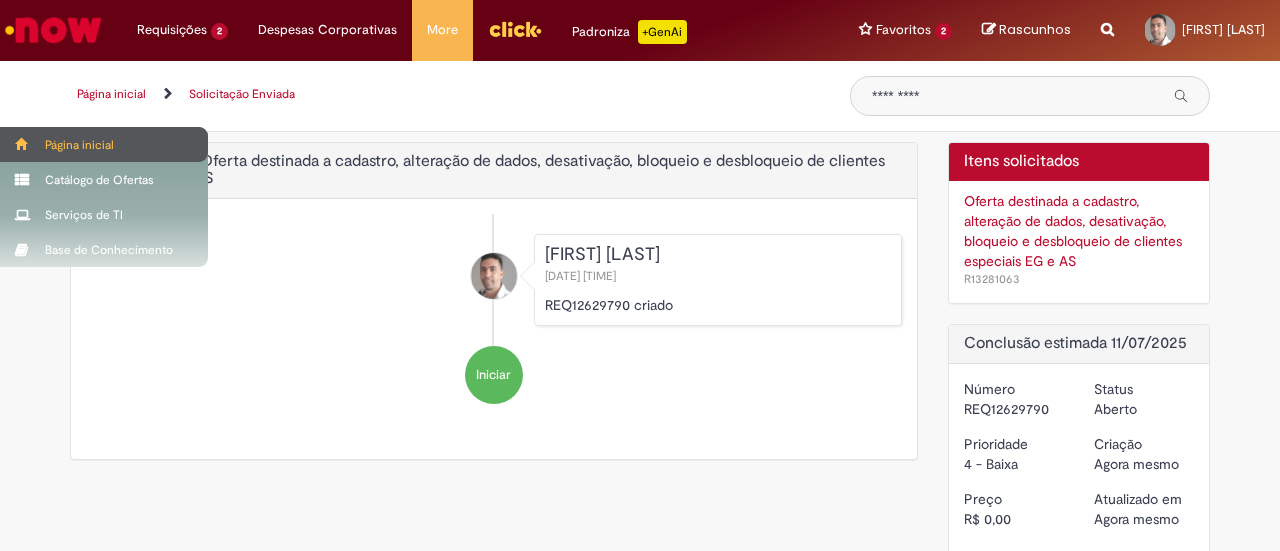 click on "Página inicial" at bounding box center (104, 144) 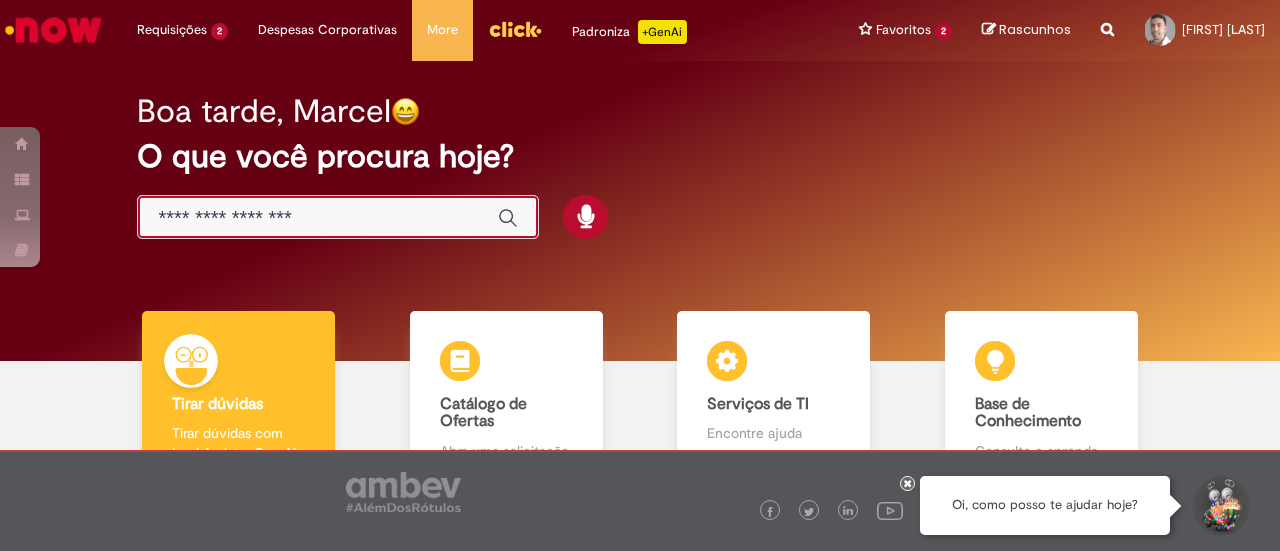 click at bounding box center [318, 218] 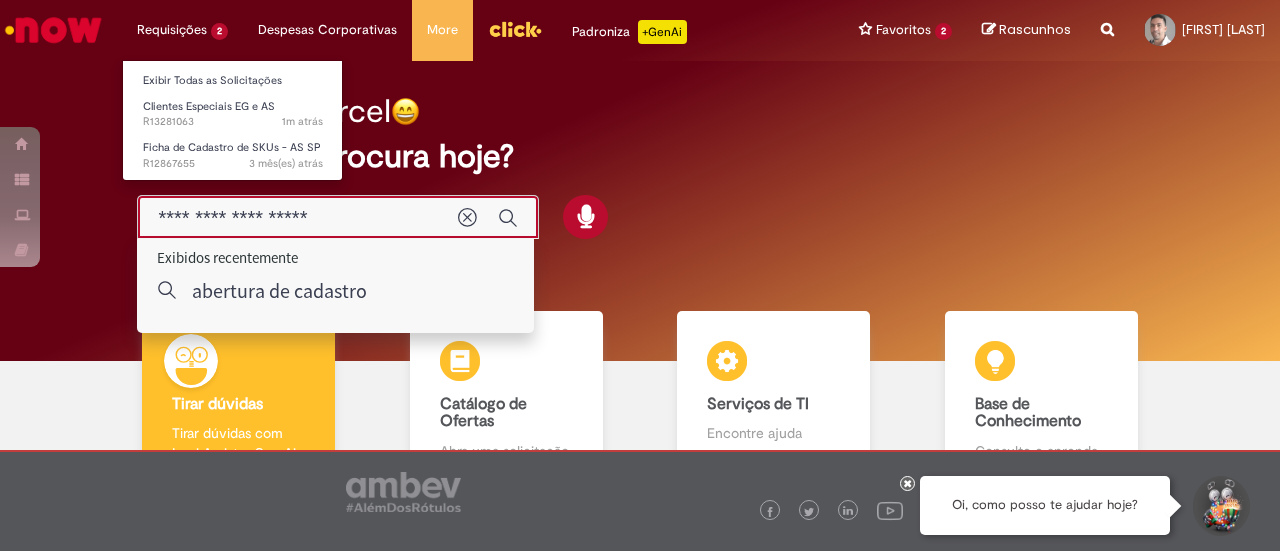 type on "**********" 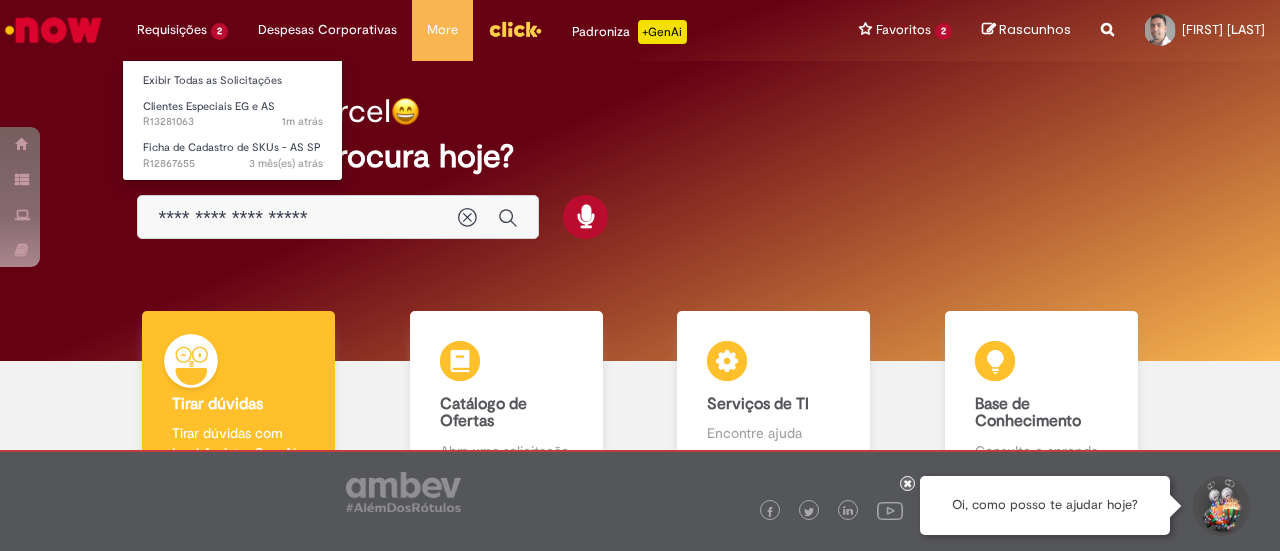 click on "Requisições   2
Exibir Todas as Solicitações
Clientes Especiais EG e AS
1m atrás 1m atrás  R13281063
Ficha de Cadastro de SKUs - AS SP
3 mês(es) atrás 3 meses atrás  R12867655" at bounding box center [182, 30] 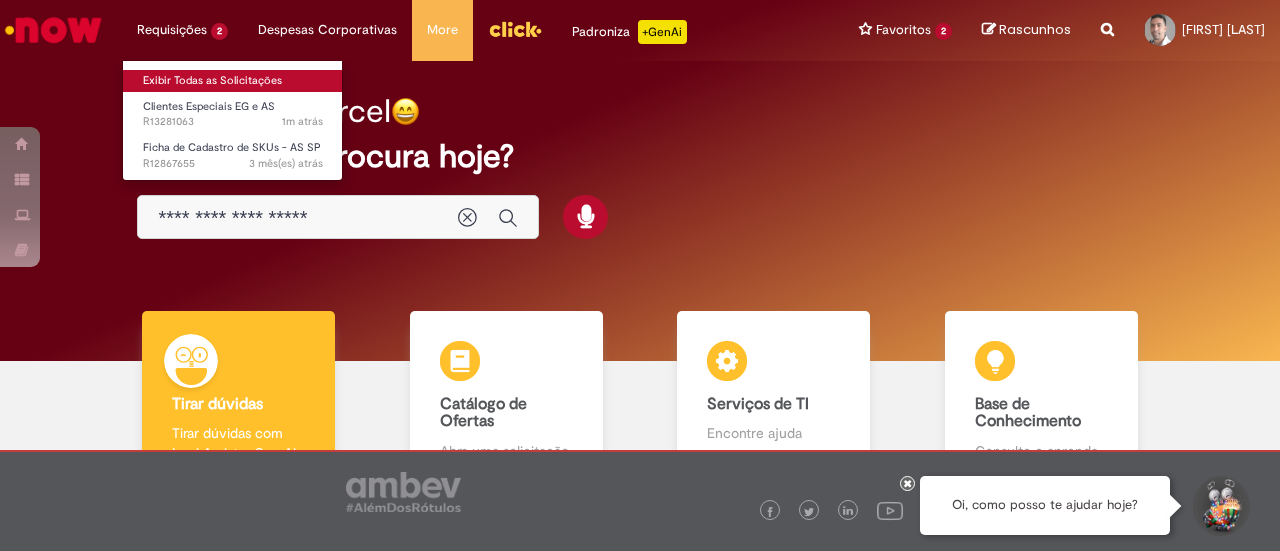 click on "Exibir Todas as Solicitações" at bounding box center [233, 81] 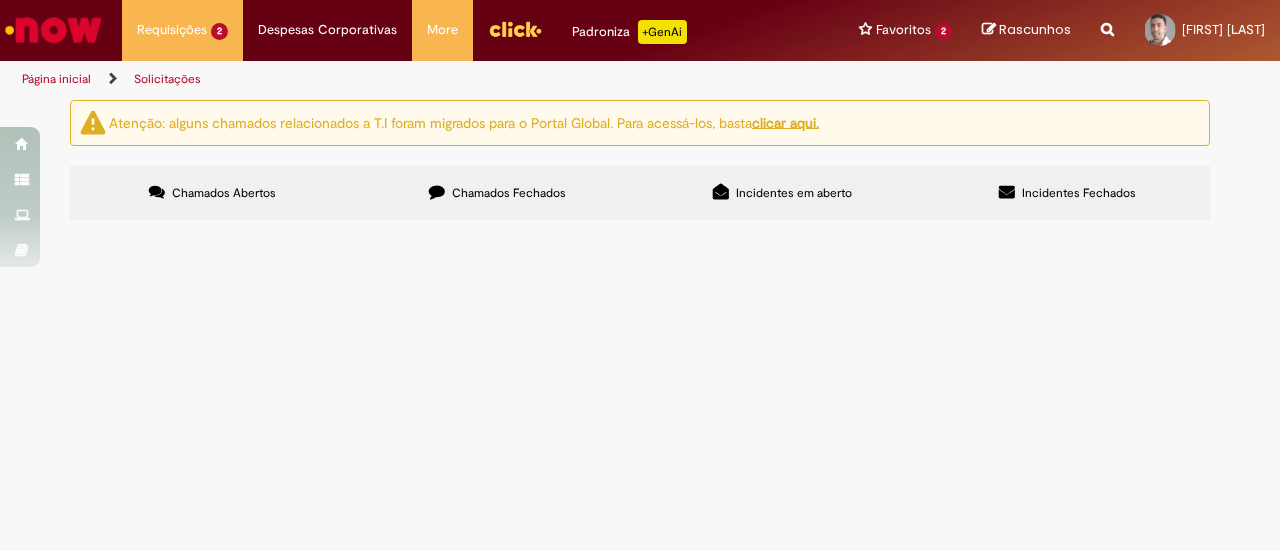 click on "Chamados Fechados" at bounding box center (509, 193) 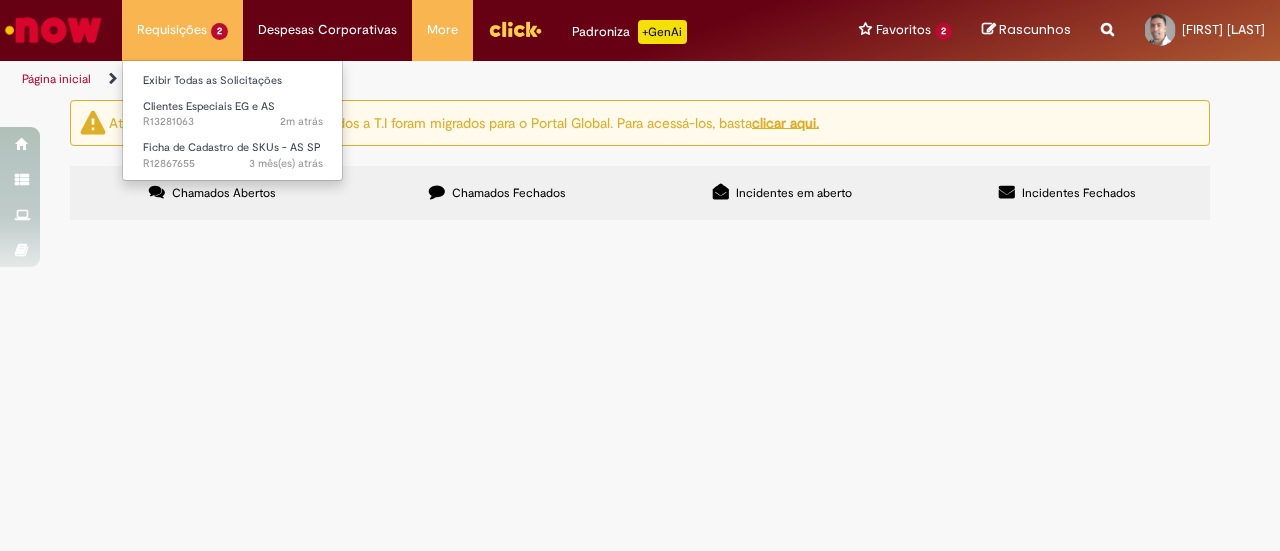 click on "Requisições   2
Exibir Todas as Solicitações
Clientes Especiais EG e AS
2m atrás 2 minutos atrás  R13281063
Ficha de Cadastro de SKUs - AS SP
3 mês(es) atrás 3 meses atrás  R12867655" at bounding box center (182, 30) 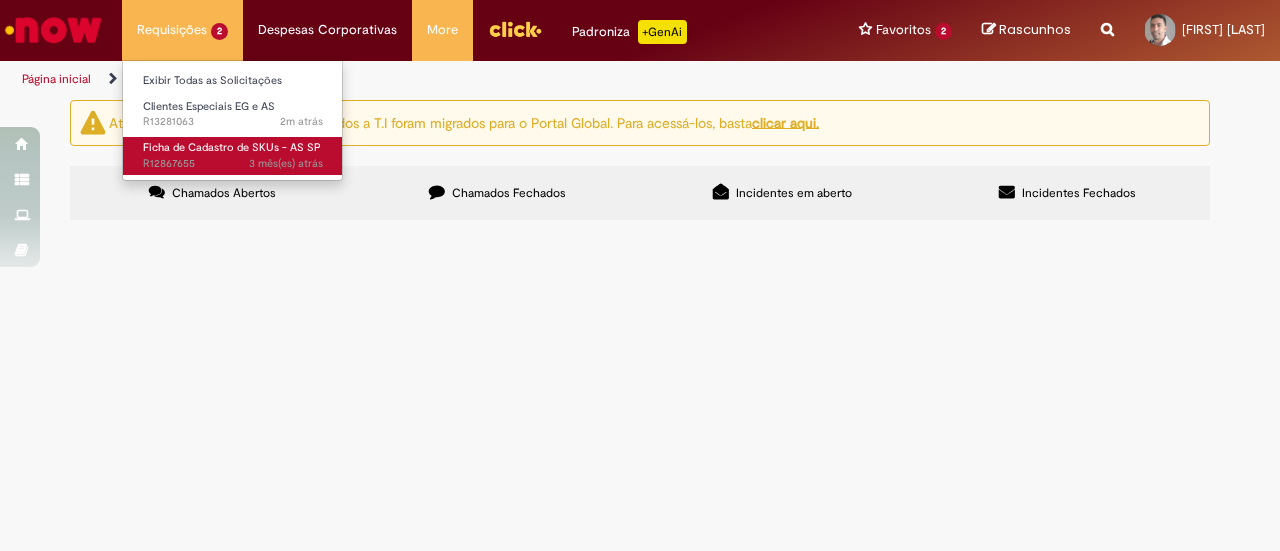 click on "Ficha de Cadastro de SKUs - AS SP" at bounding box center [232, 147] 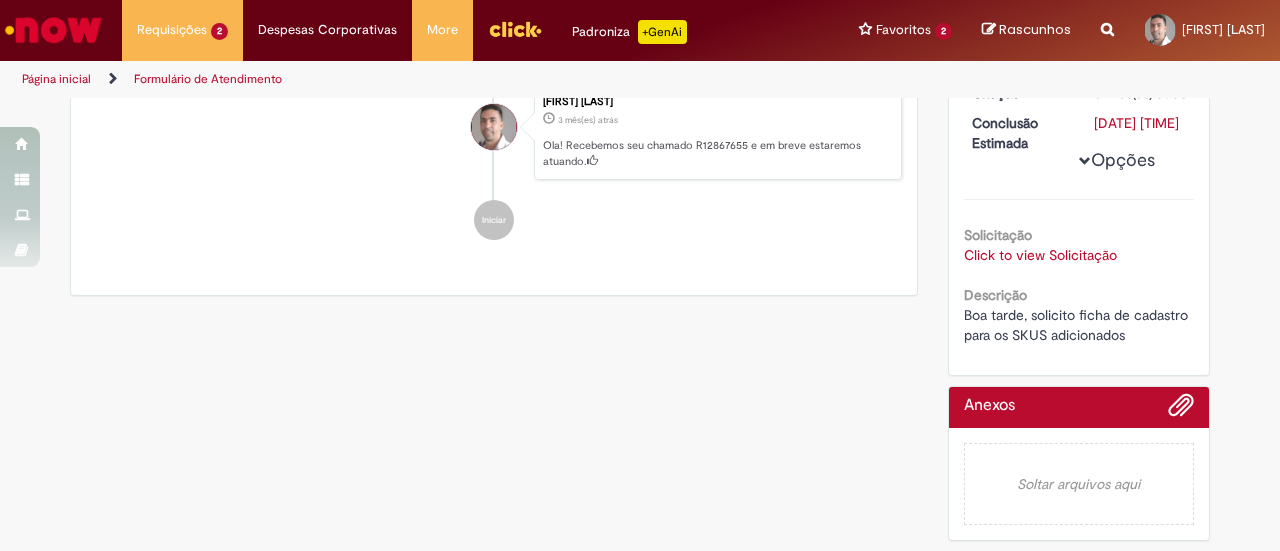 scroll, scrollTop: 0, scrollLeft: 0, axis: both 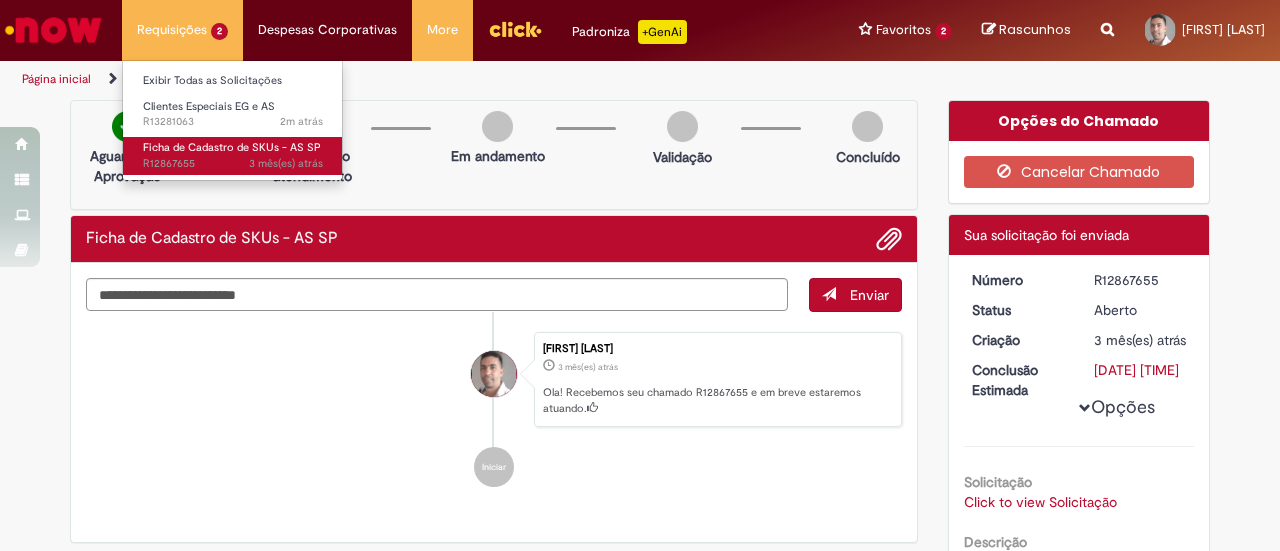 click on "Ficha de Cadastro de SKUs - AS SP" at bounding box center (232, 147) 